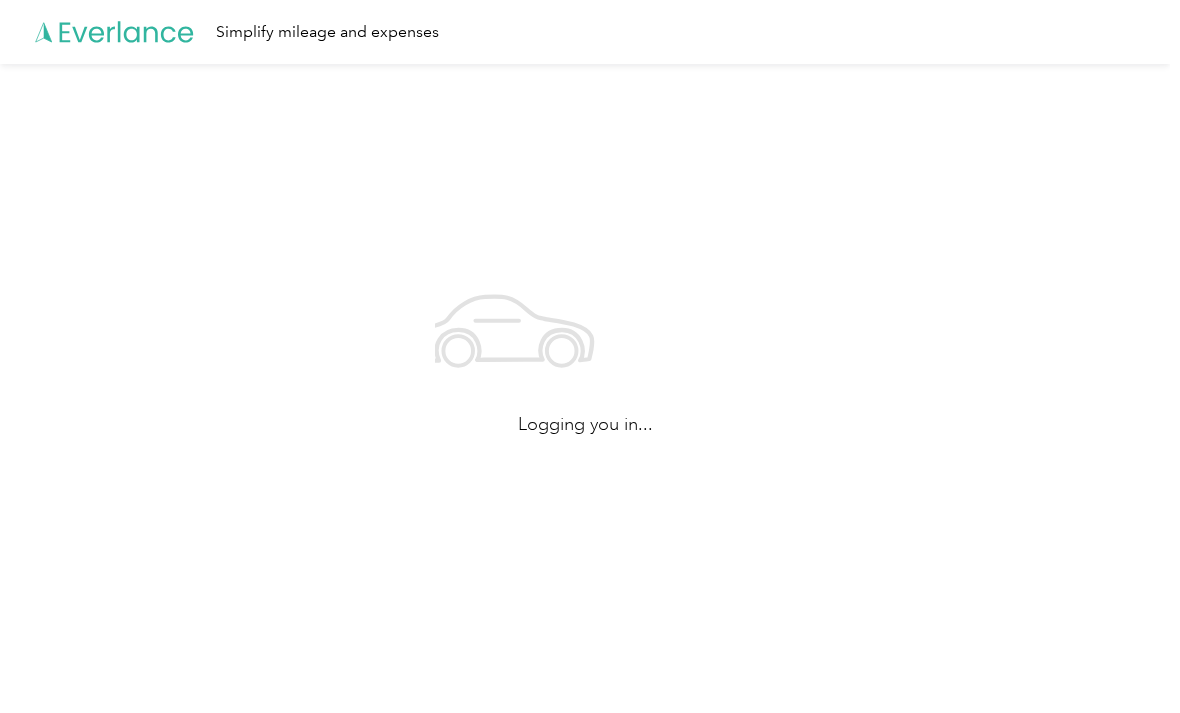scroll, scrollTop: 0, scrollLeft: 0, axis: both 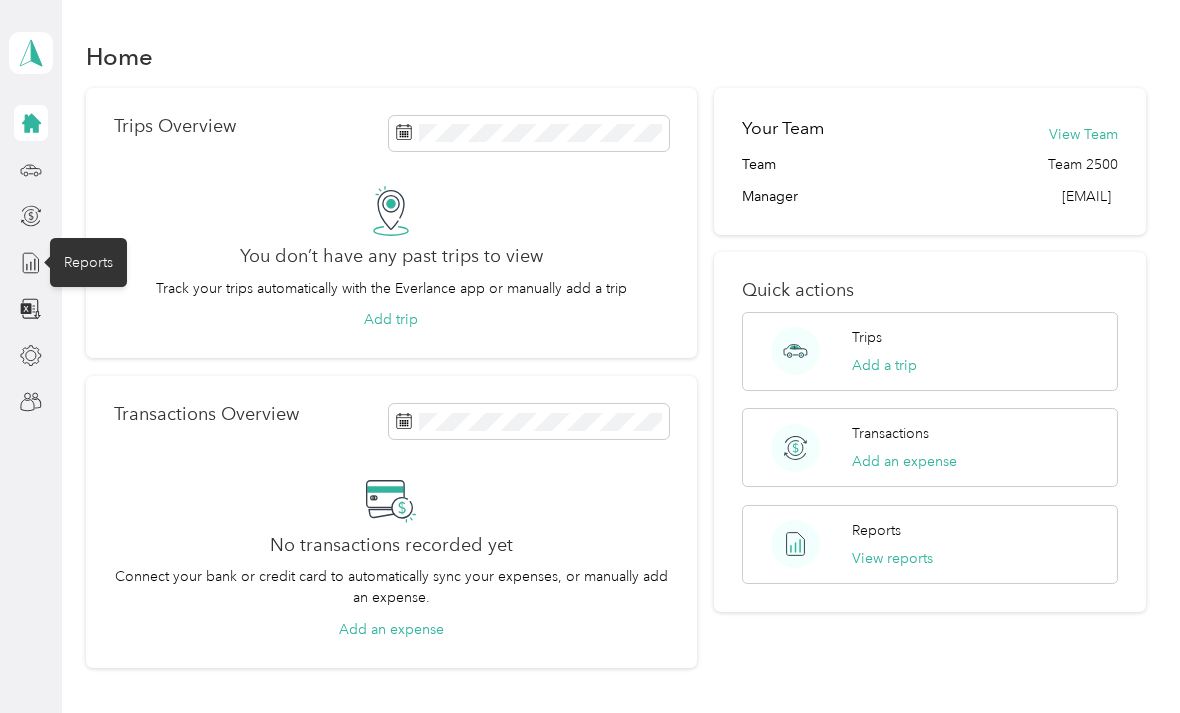 click 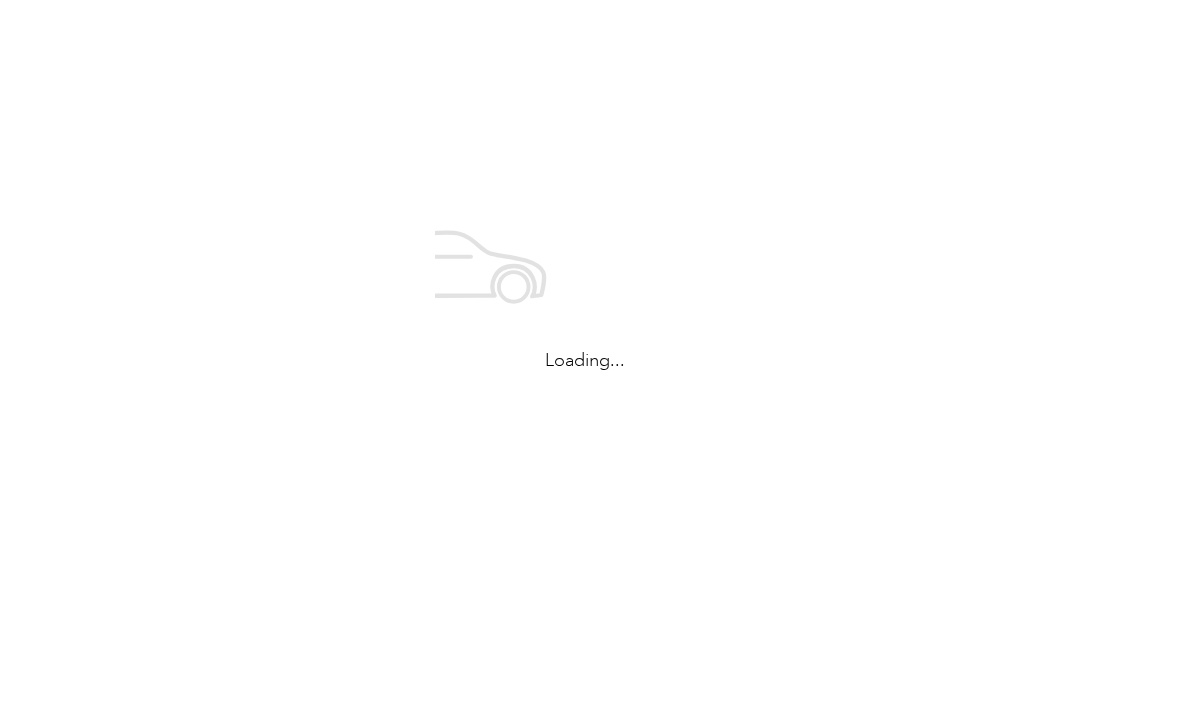 scroll, scrollTop: 0, scrollLeft: 0, axis: both 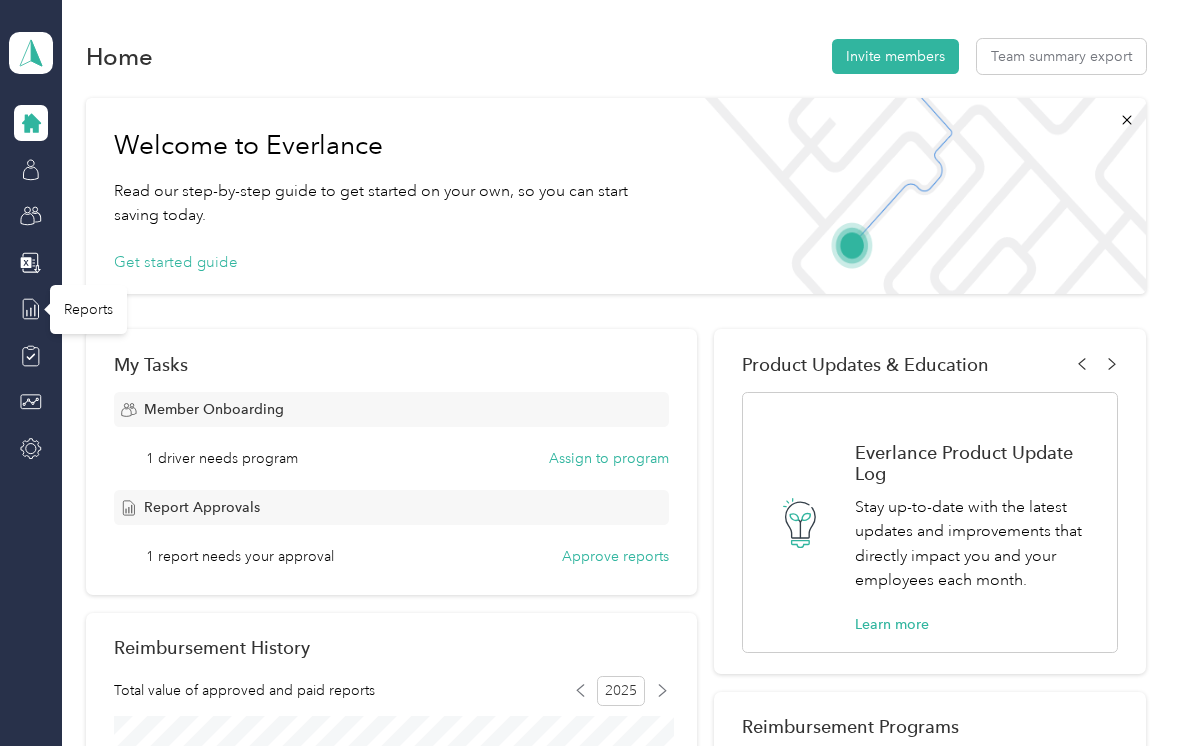 click on "Reports" at bounding box center (88, 309) 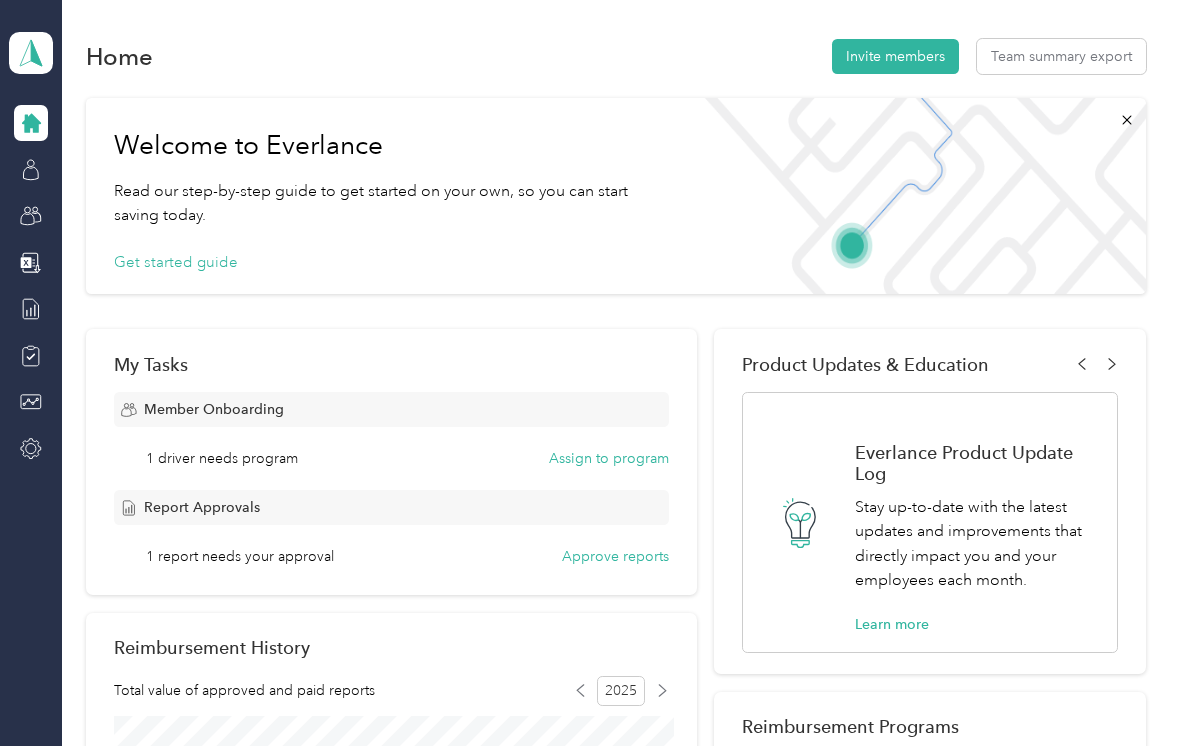 click on "My Tasks Member Onboarding 1 driver needs program Assign to program Report Approvals 1 report needs your approval Approve reports" at bounding box center (391, 462) 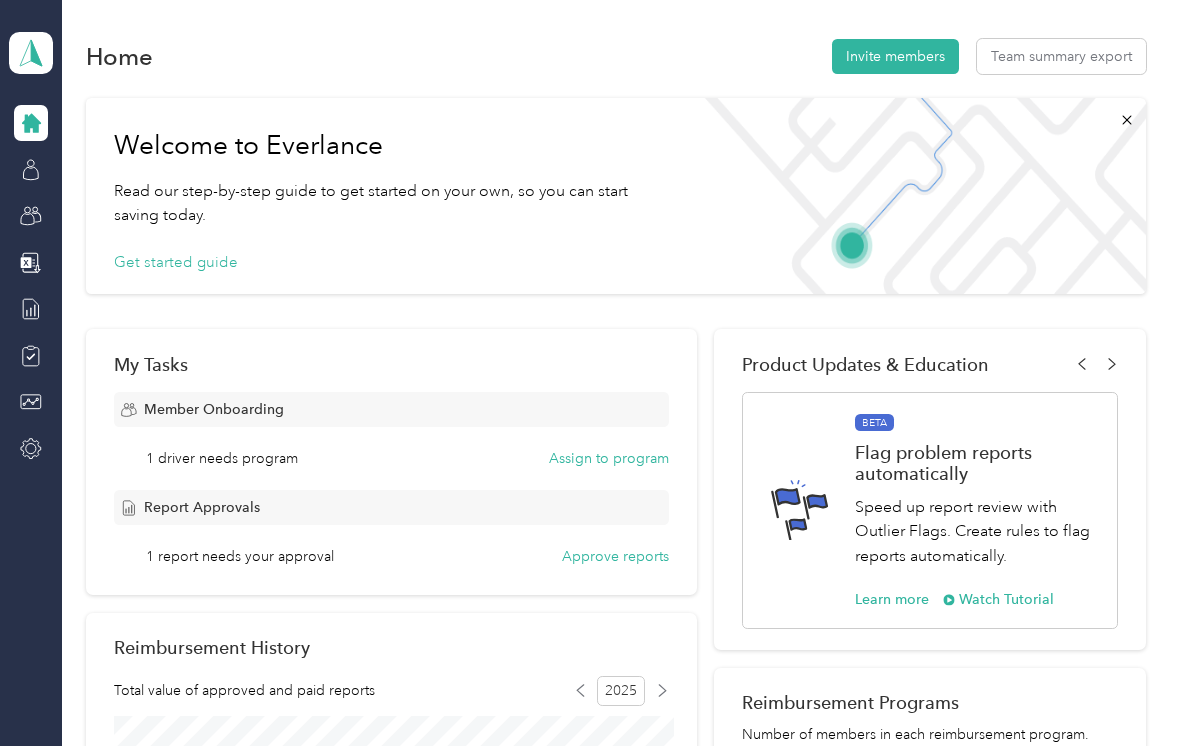 click on "Approve reports" at bounding box center (615, 556) 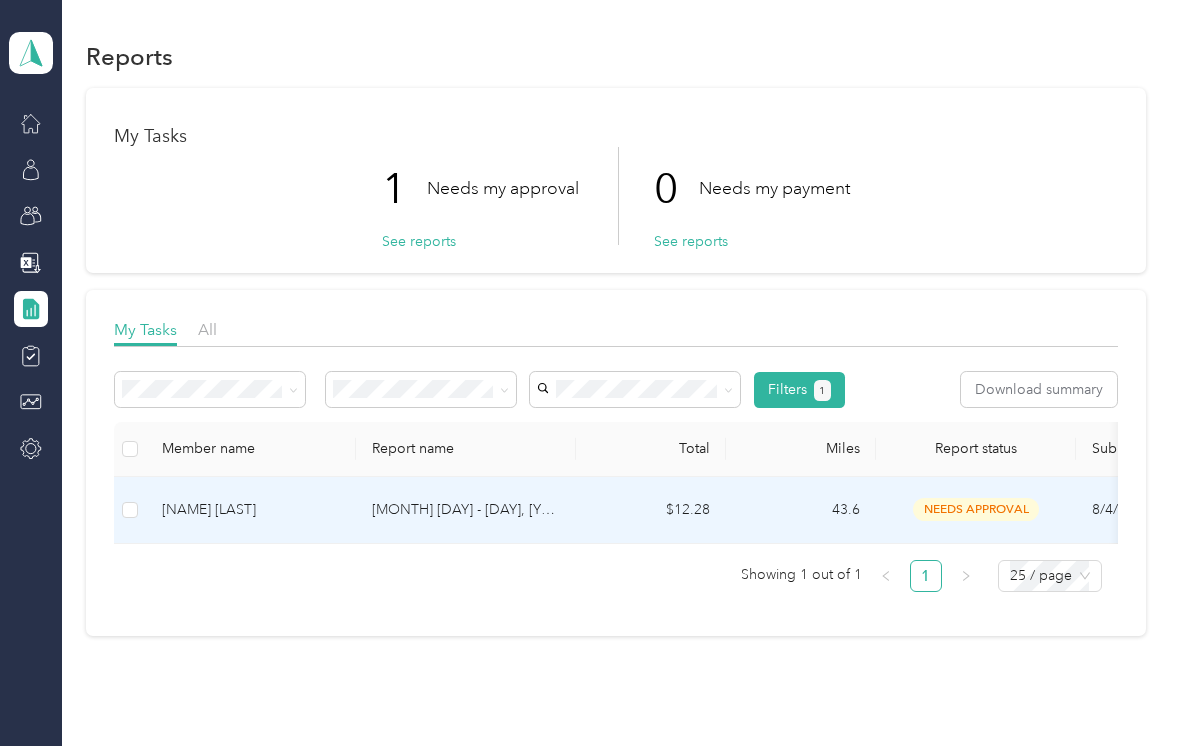 click at bounding box center (130, 510) 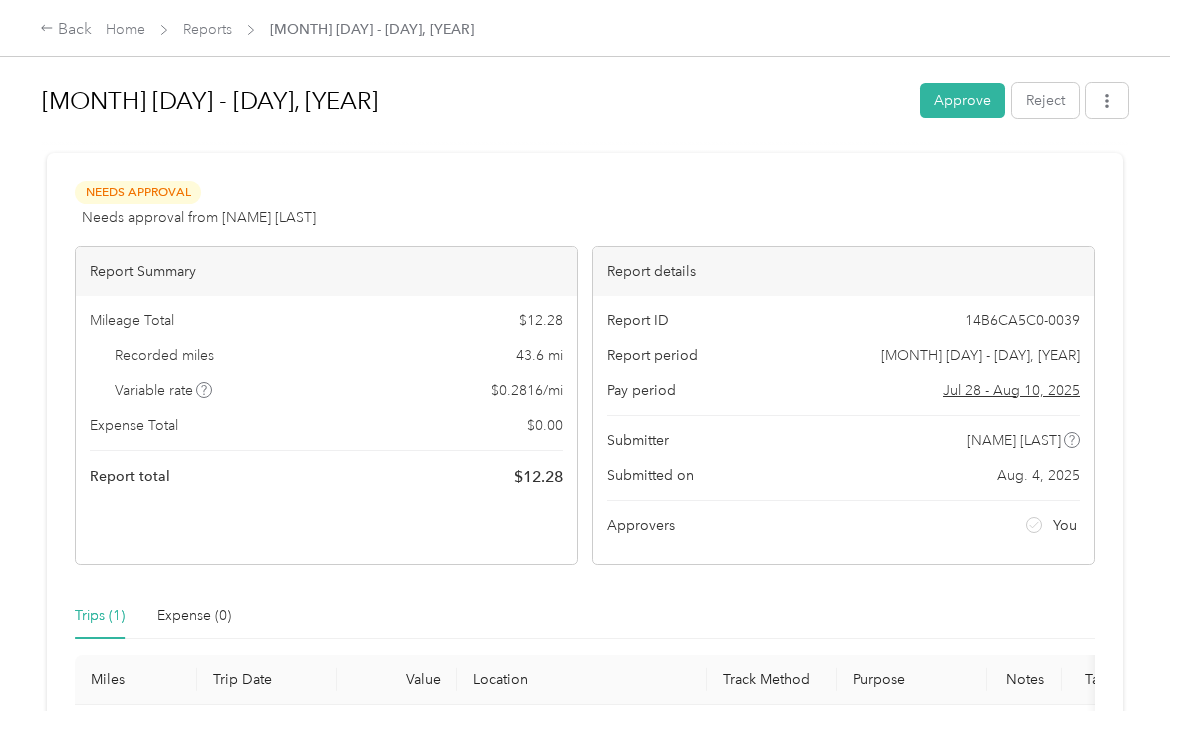 click on "Approve" at bounding box center (962, 100) 